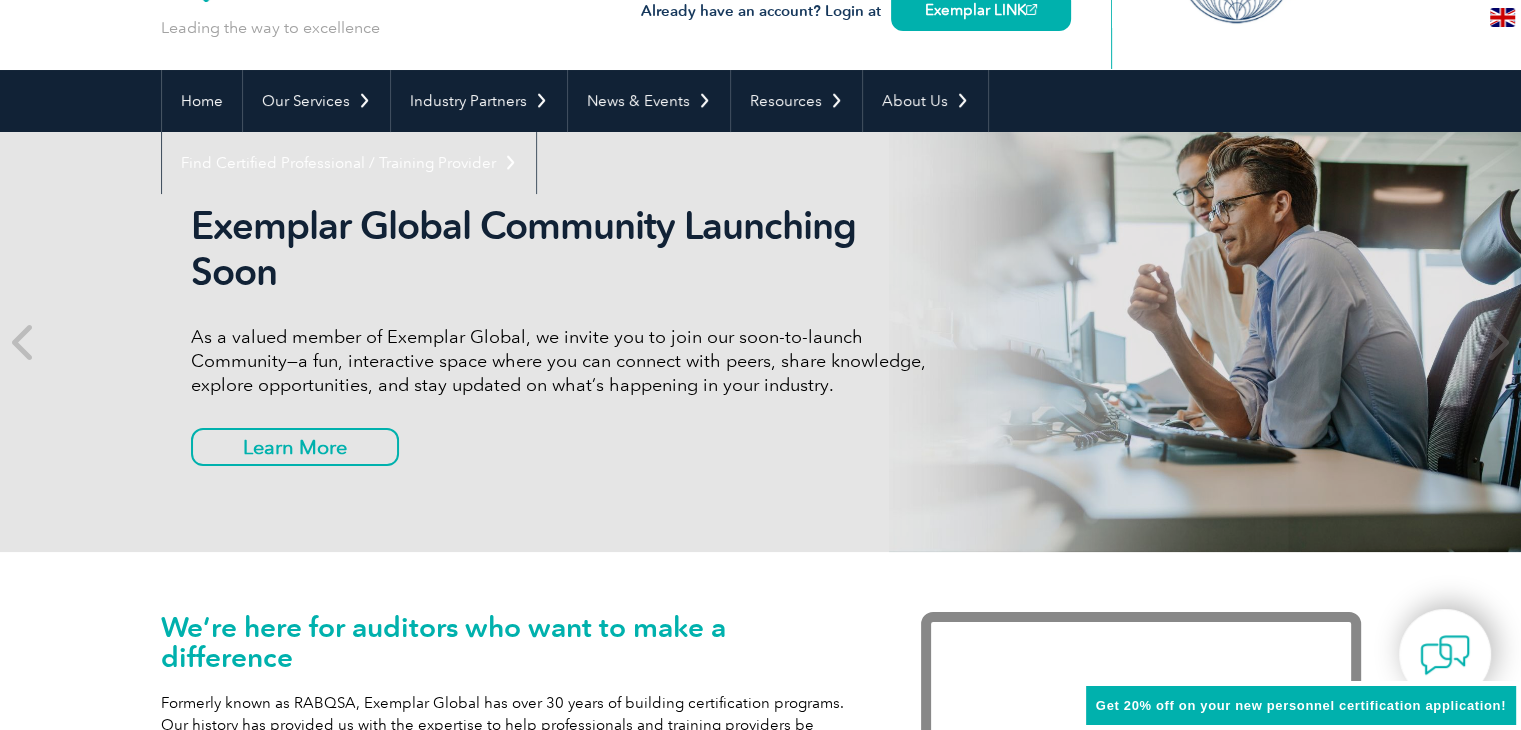 scroll, scrollTop: 131, scrollLeft: 0, axis: vertical 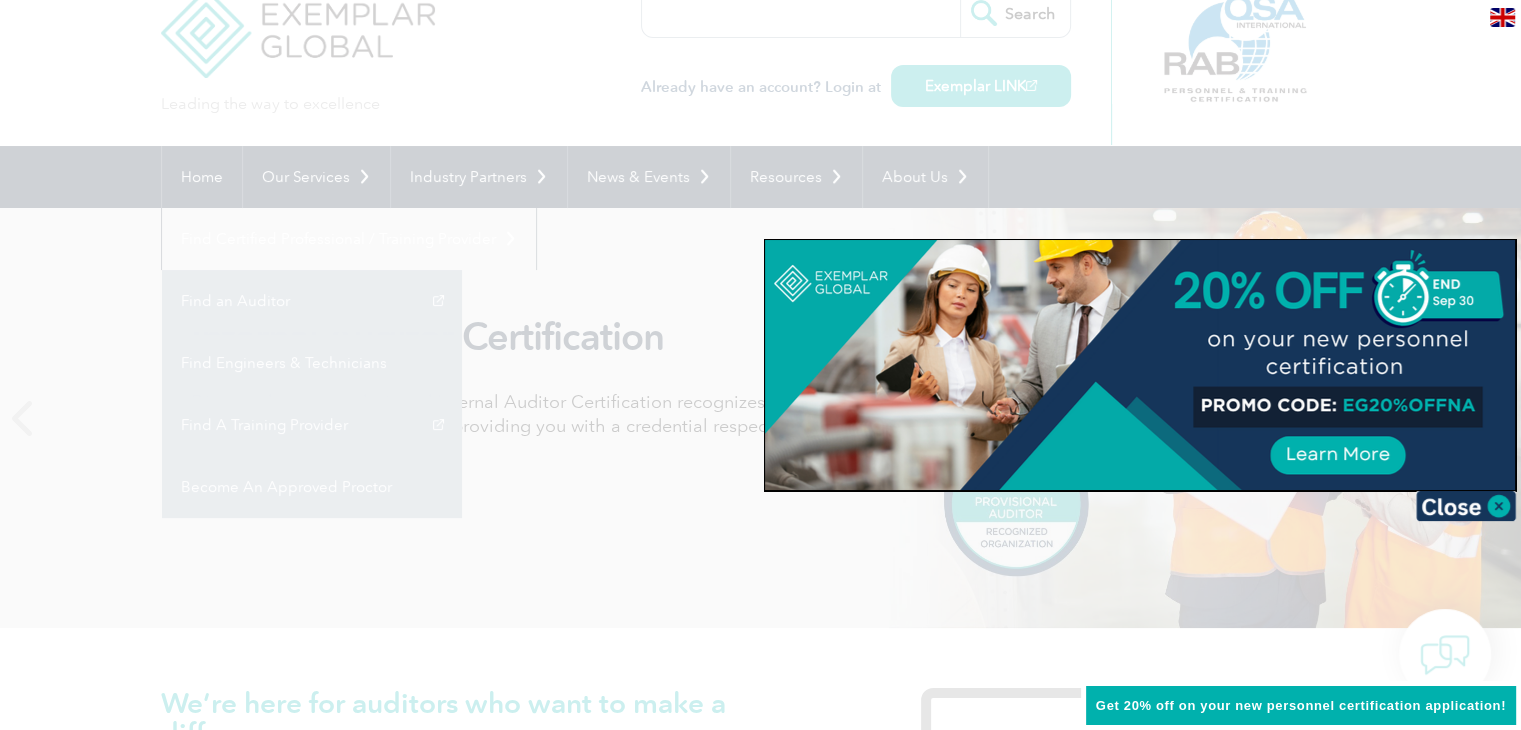 click at bounding box center [760, 365] 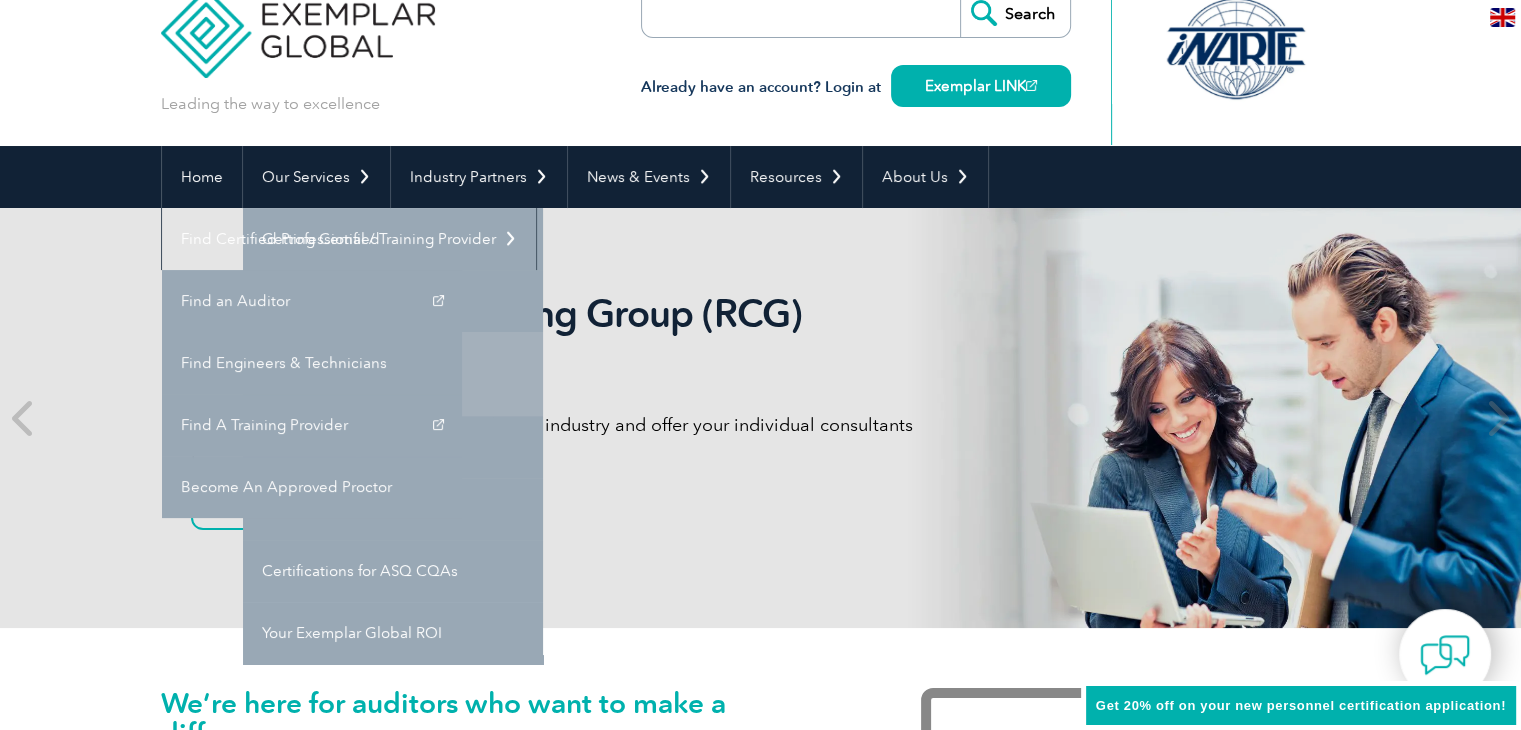 click on "Engineers & Technicians Certifications" at bounding box center (393, 374) 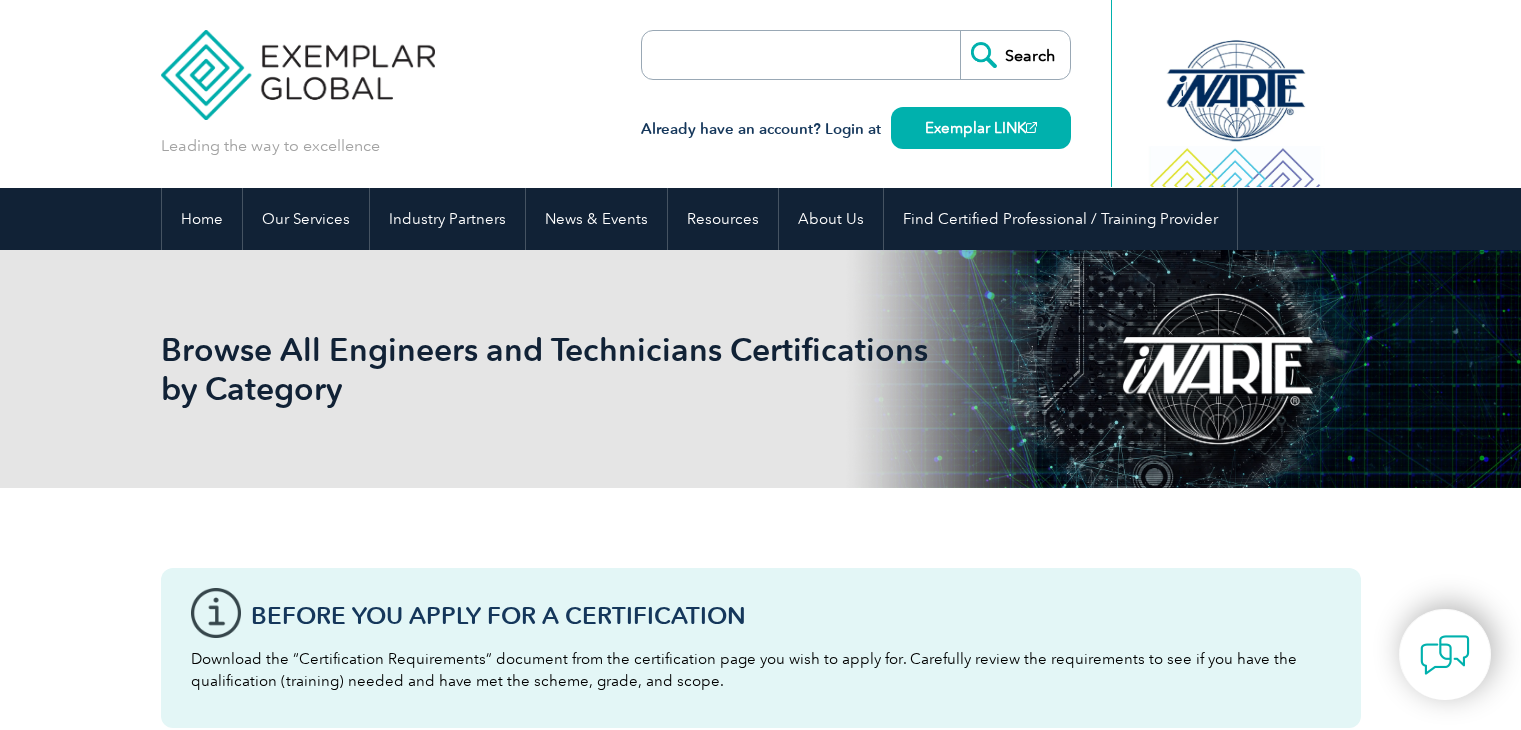 scroll, scrollTop: 0, scrollLeft: 0, axis: both 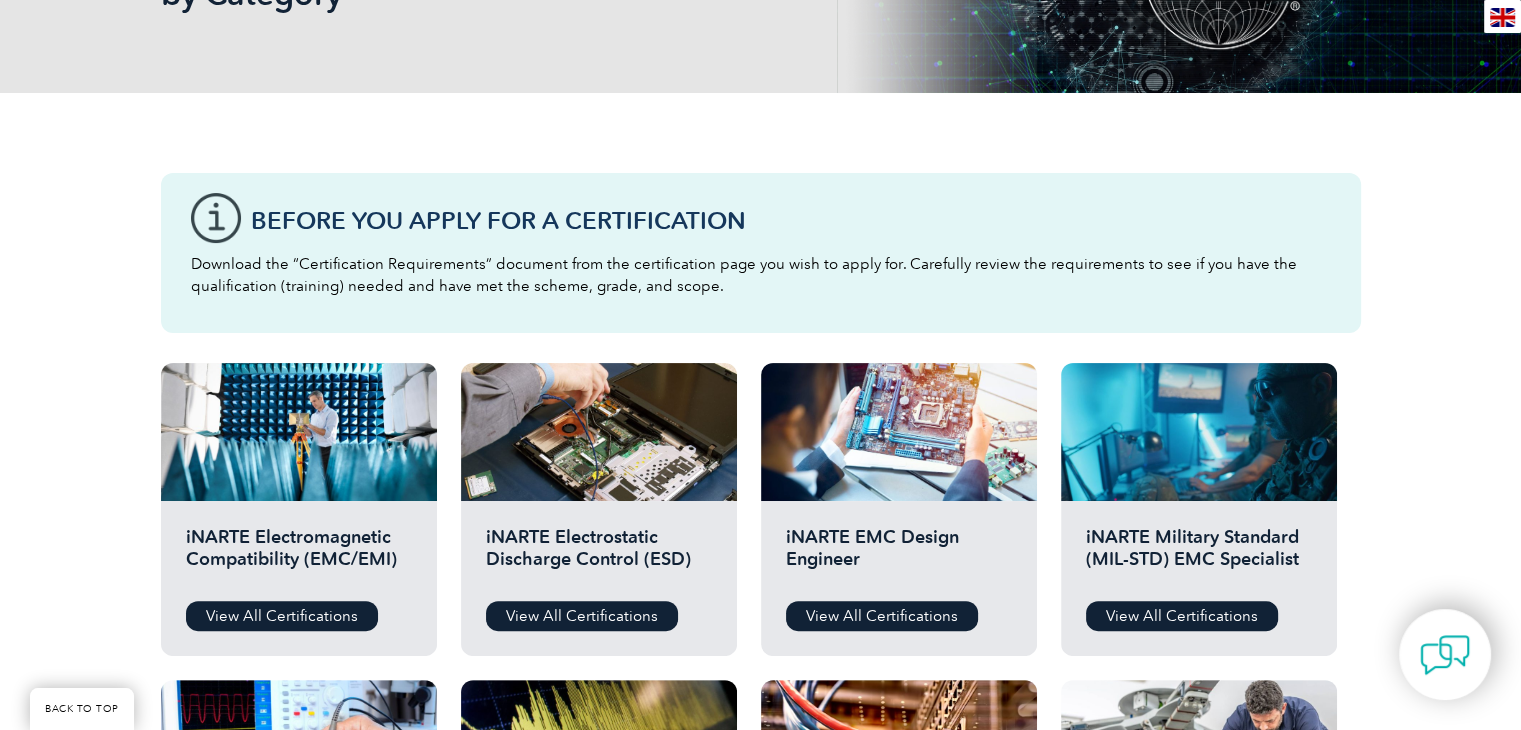 drag, startPoint x: 1535, startPoint y: 122, endPoint x: 1534, endPoint y: 229, distance: 107.00467 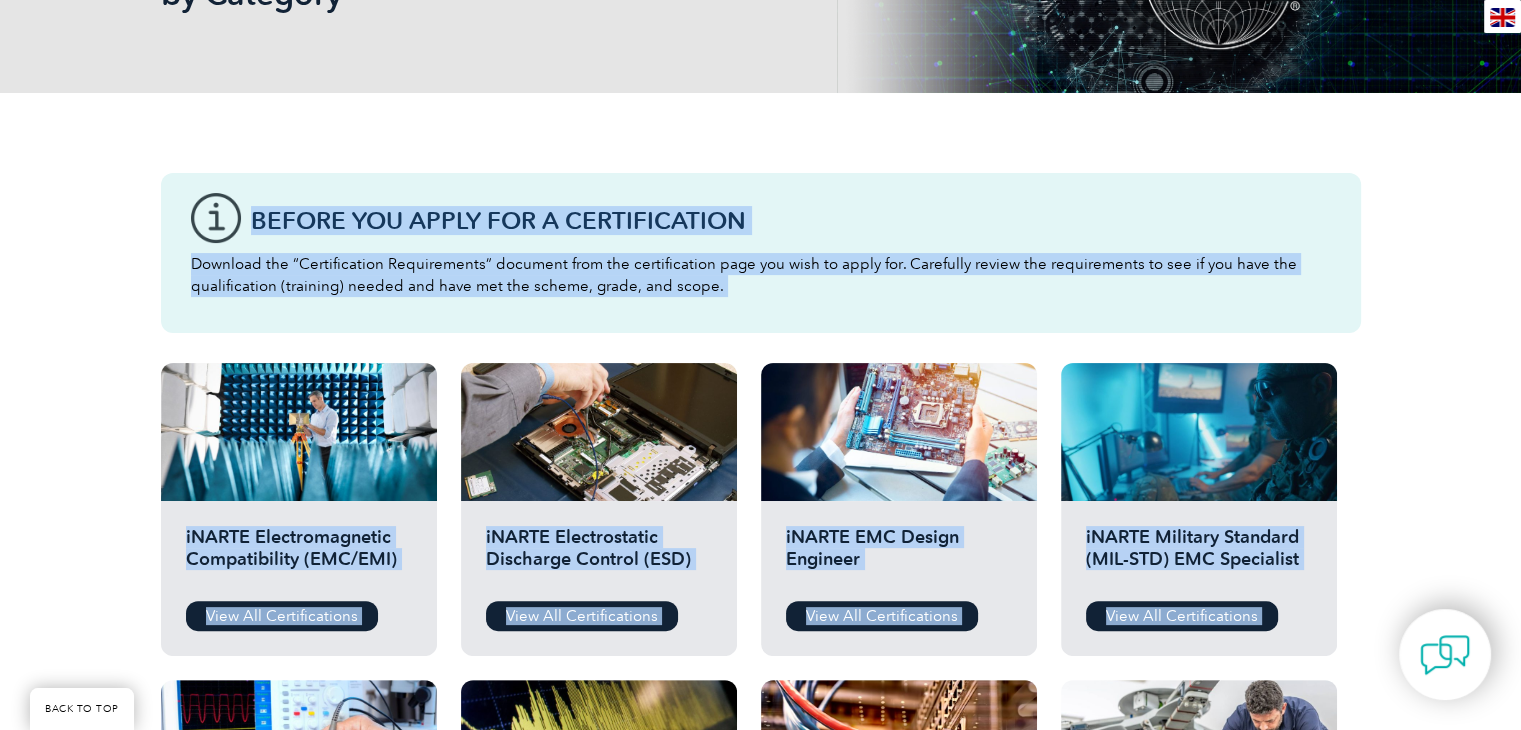 drag, startPoint x: 1517, startPoint y: 208, endPoint x: 1524, endPoint y: 162, distance: 46.52956 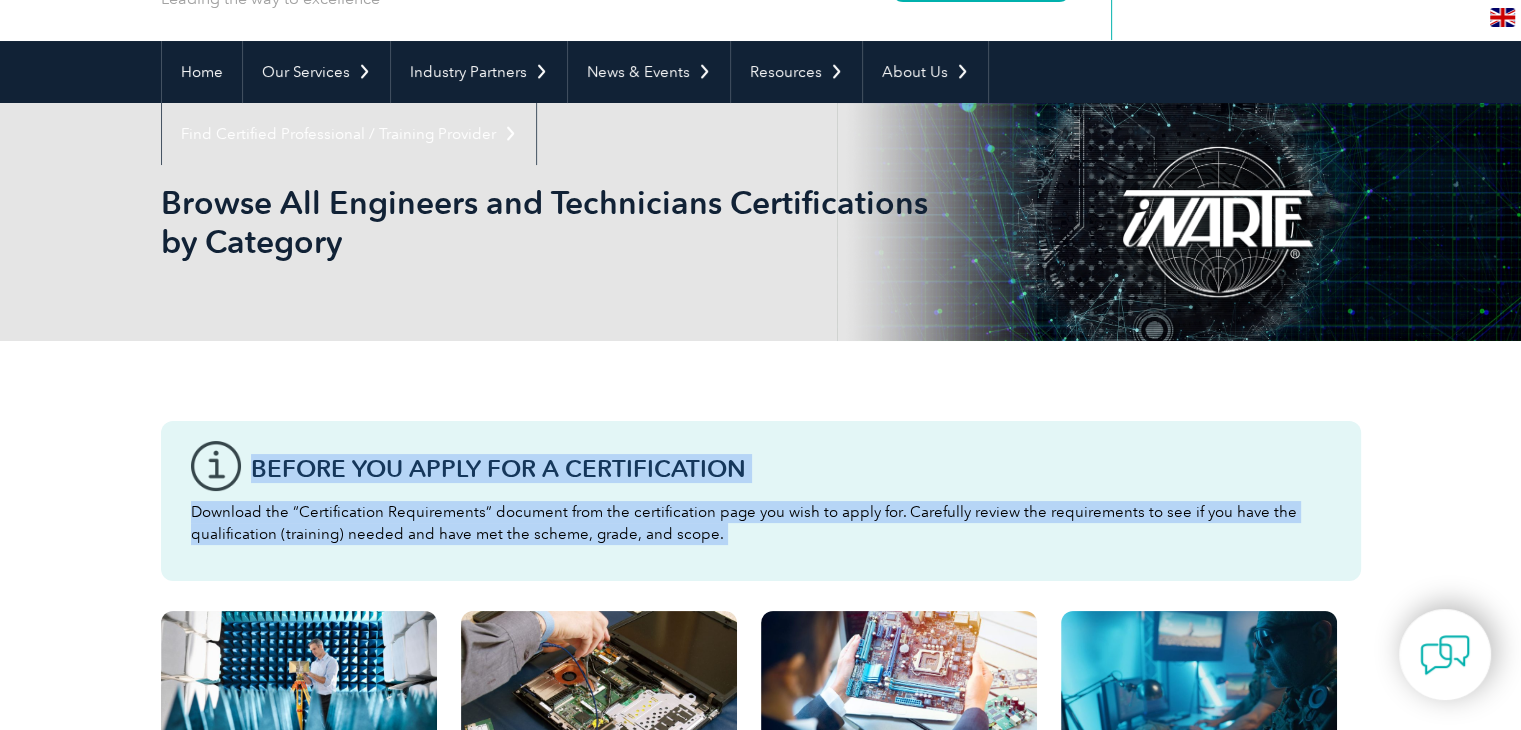 scroll, scrollTop: 0, scrollLeft: 0, axis: both 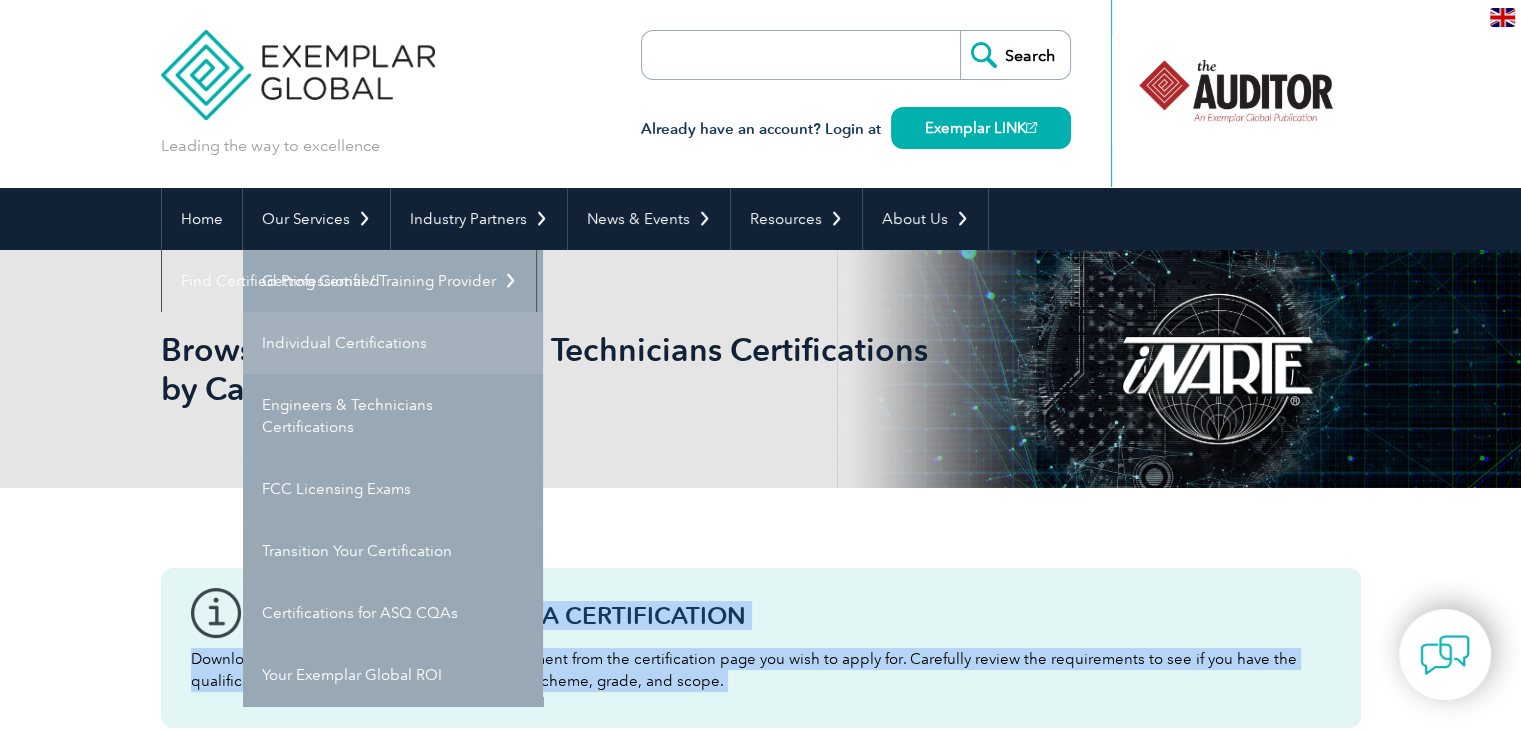 click on "Individual Certifications" at bounding box center (393, 343) 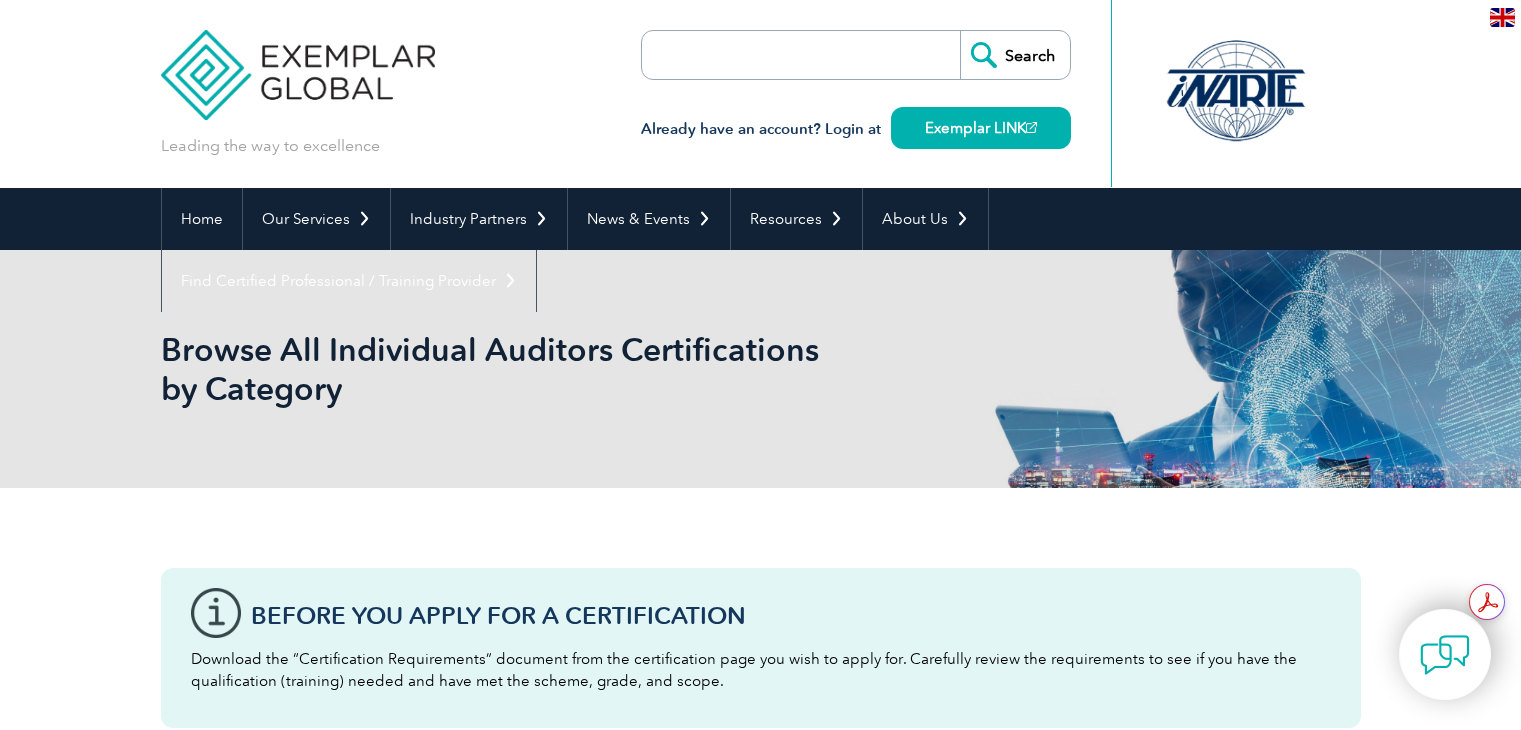 scroll, scrollTop: 0, scrollLeft: 0, axis: both 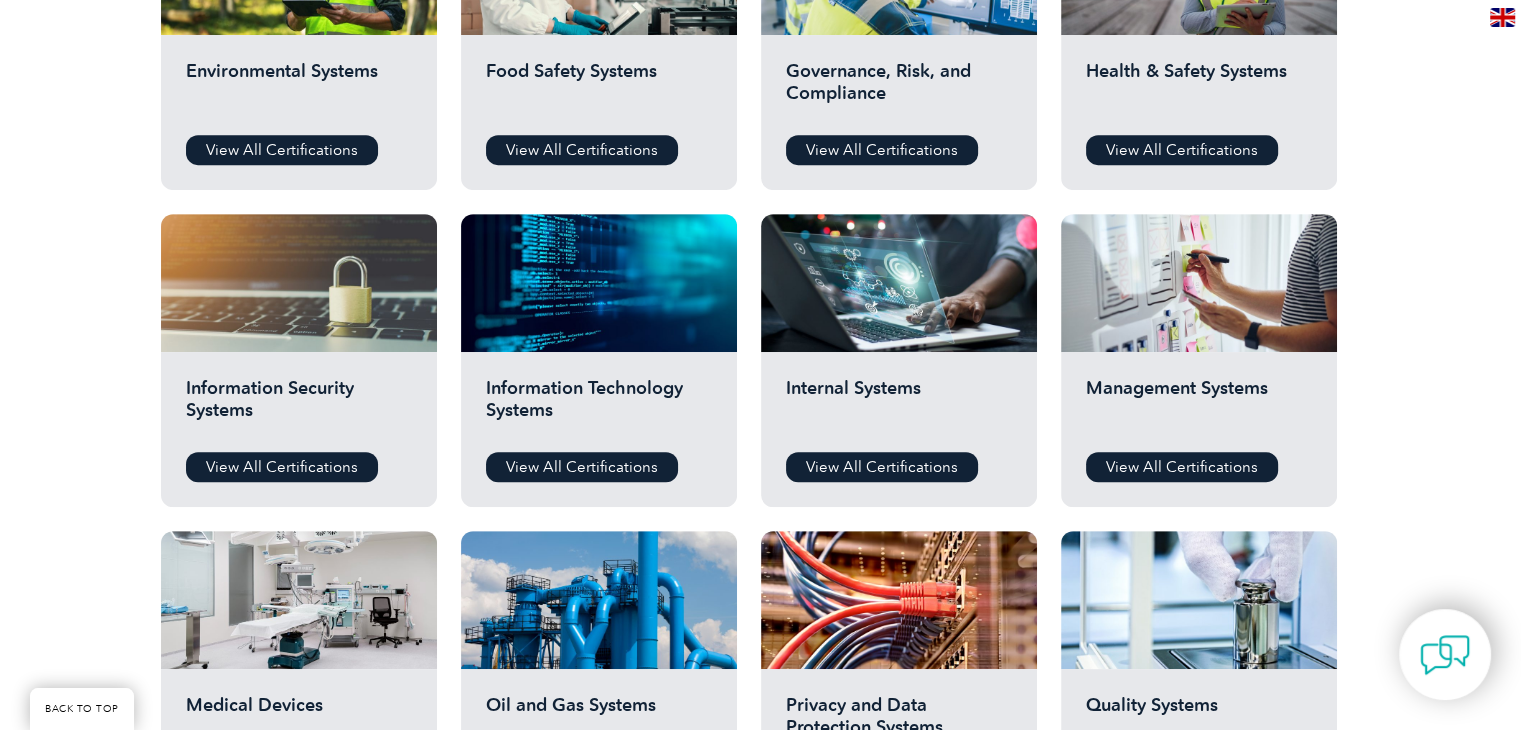 drag, startPoint x: 0, startPoint y: 0, endPoint x: 1535, endPoint y: 301, distance: 1564.2334 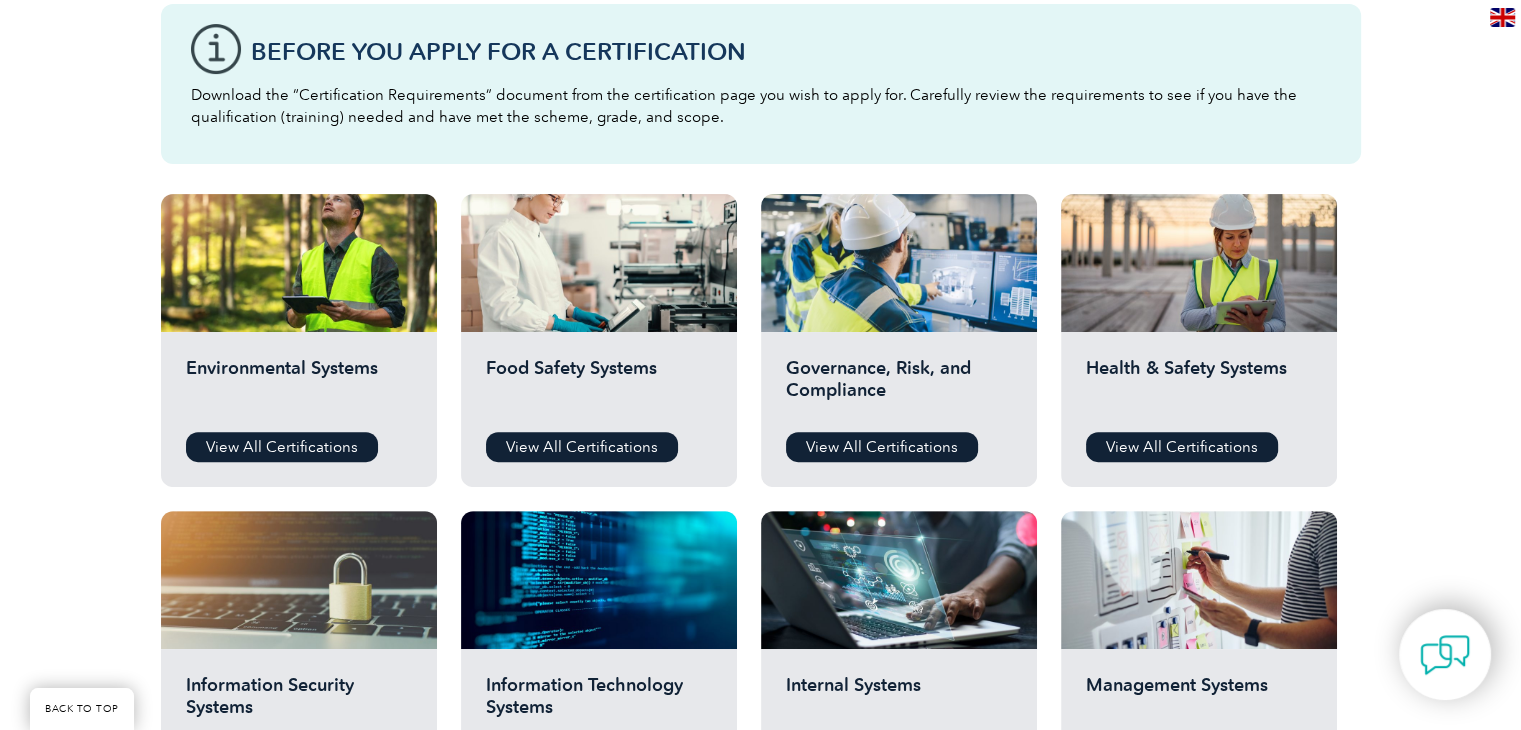 scroll, scrollTop: 560, scrollLeft: 0, axis: vertical 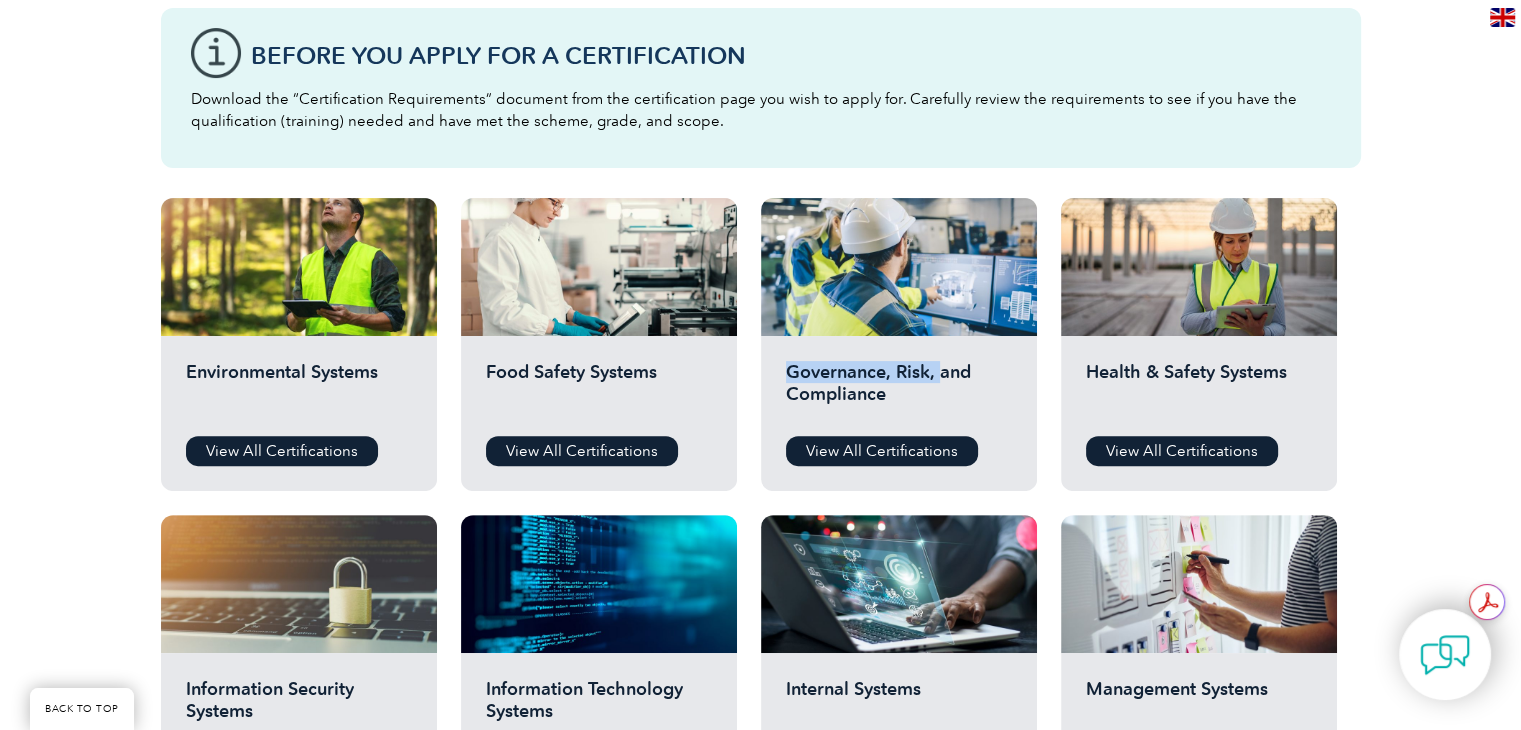 drag, startPoint x: 1004, startPoint y: 461, endPoint x: 940, endPoint y: 363, distance: 117.047 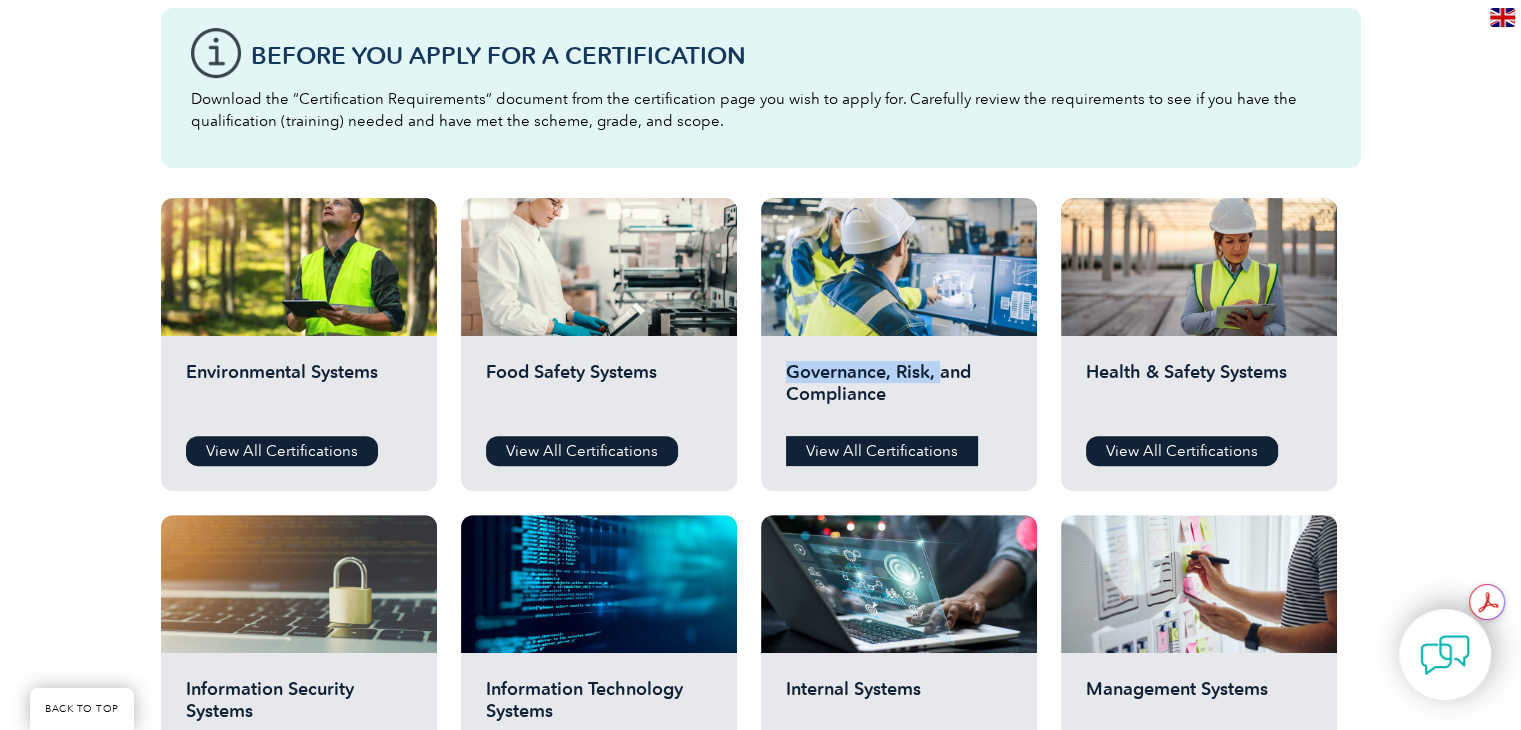 click on "View All Certifications" at bounding box center (882, 451) 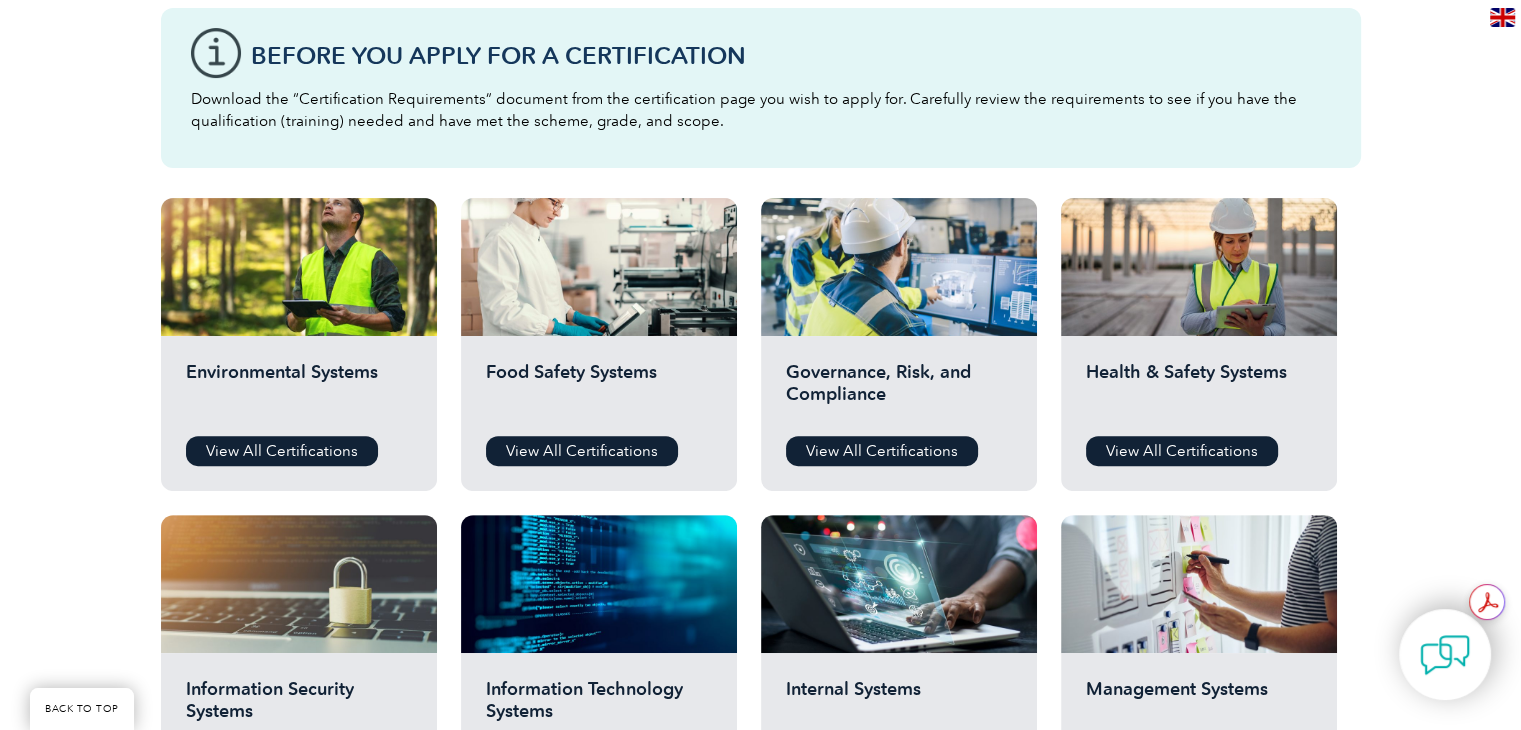 click on "Health & Safety Systems
View All Certifications" at bounding box center [1199, 413] 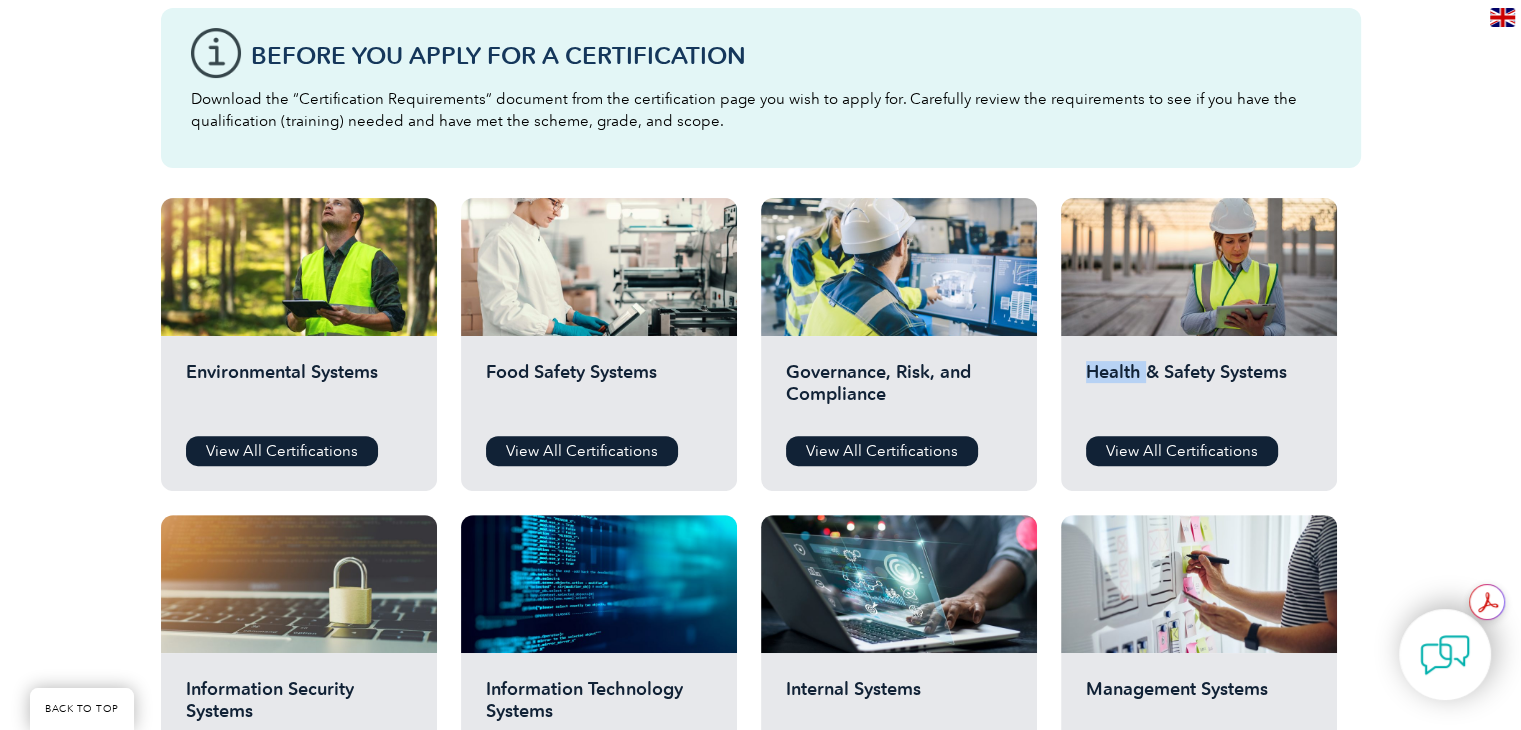 click on "Health & Safety Systems
View All Certifications" at bounding box center [1199, 413] 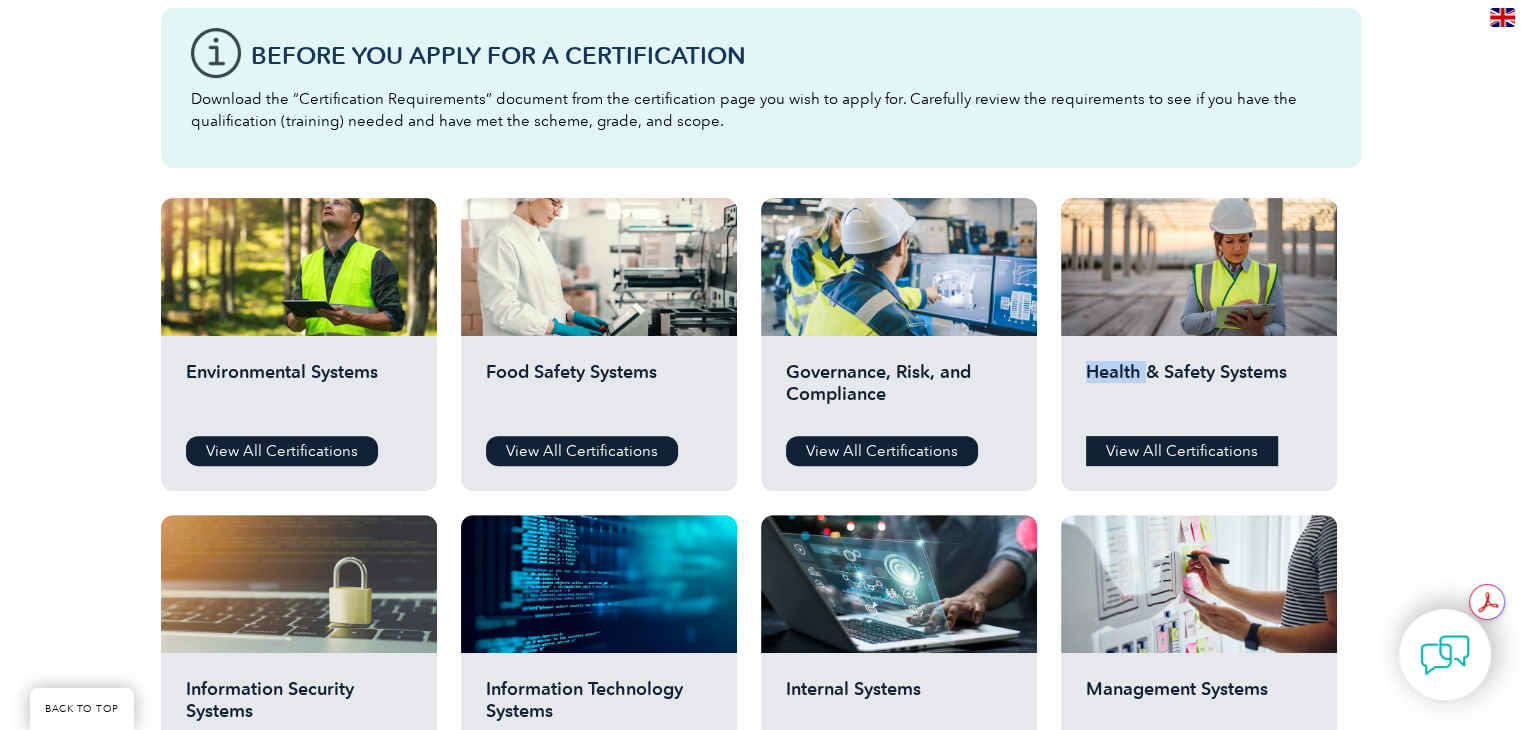 click on "View All Certifications" at bounding box center (1182, 451) 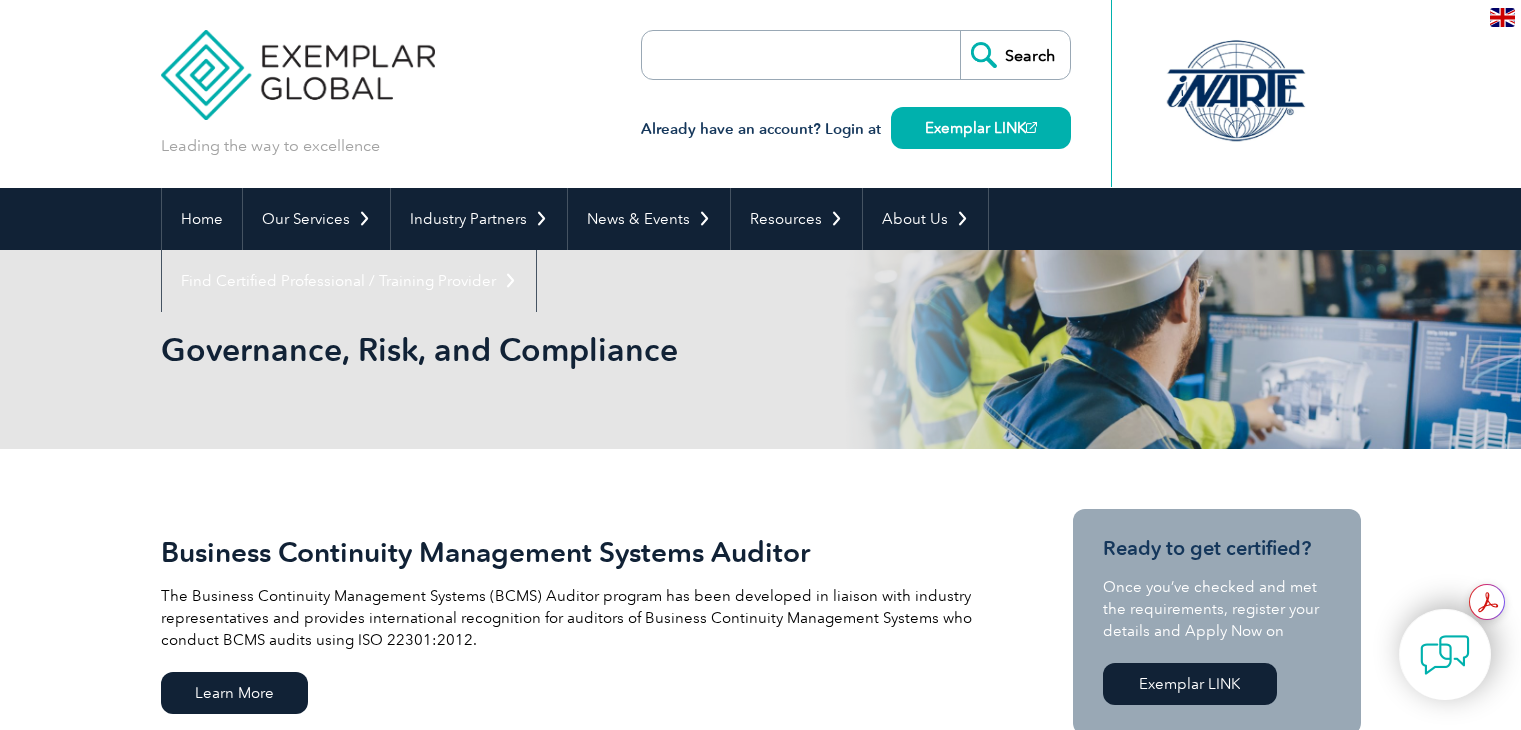 scroll, scrollTop: 0, scrollLeft: 0, axis: both 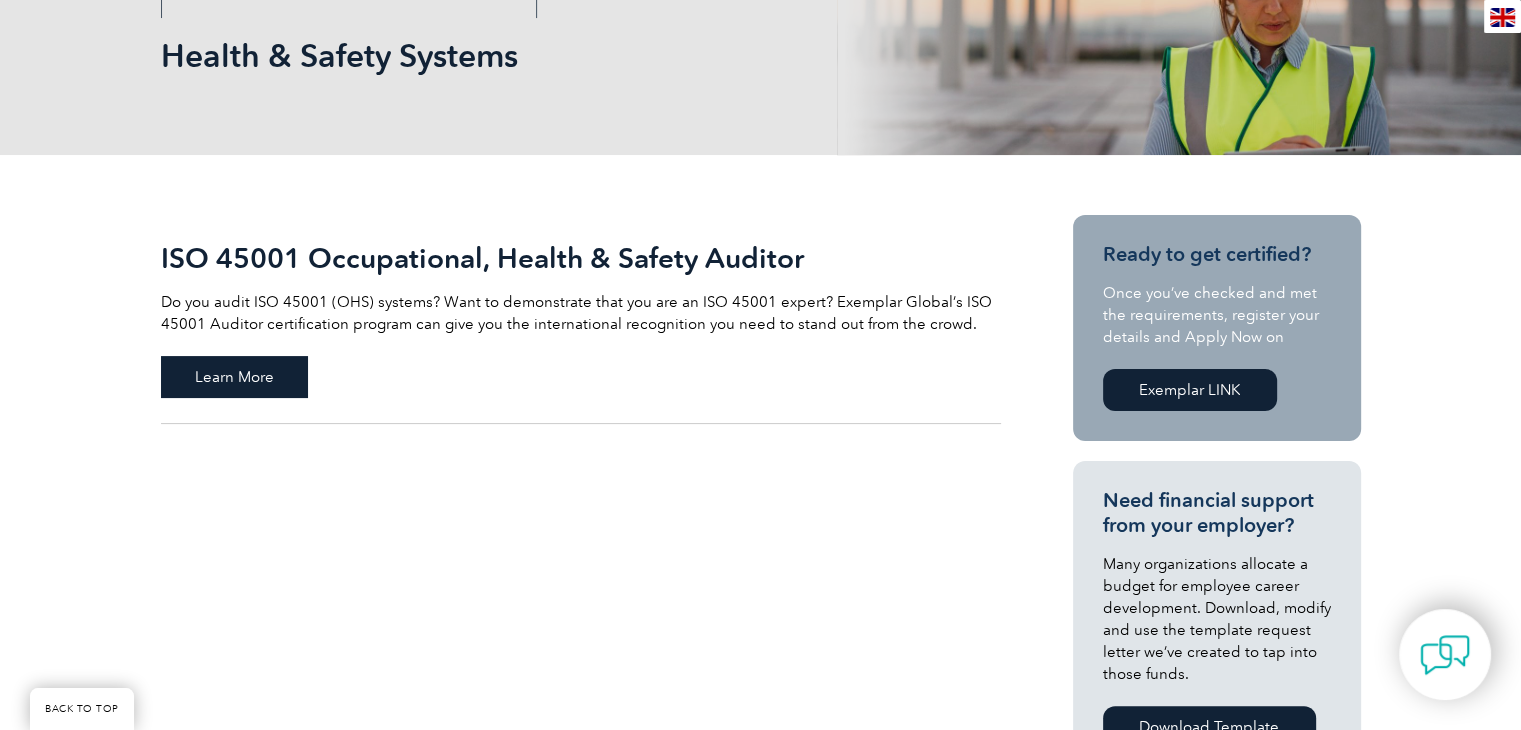 click on "Learn More" at bounding box center [234, 377] 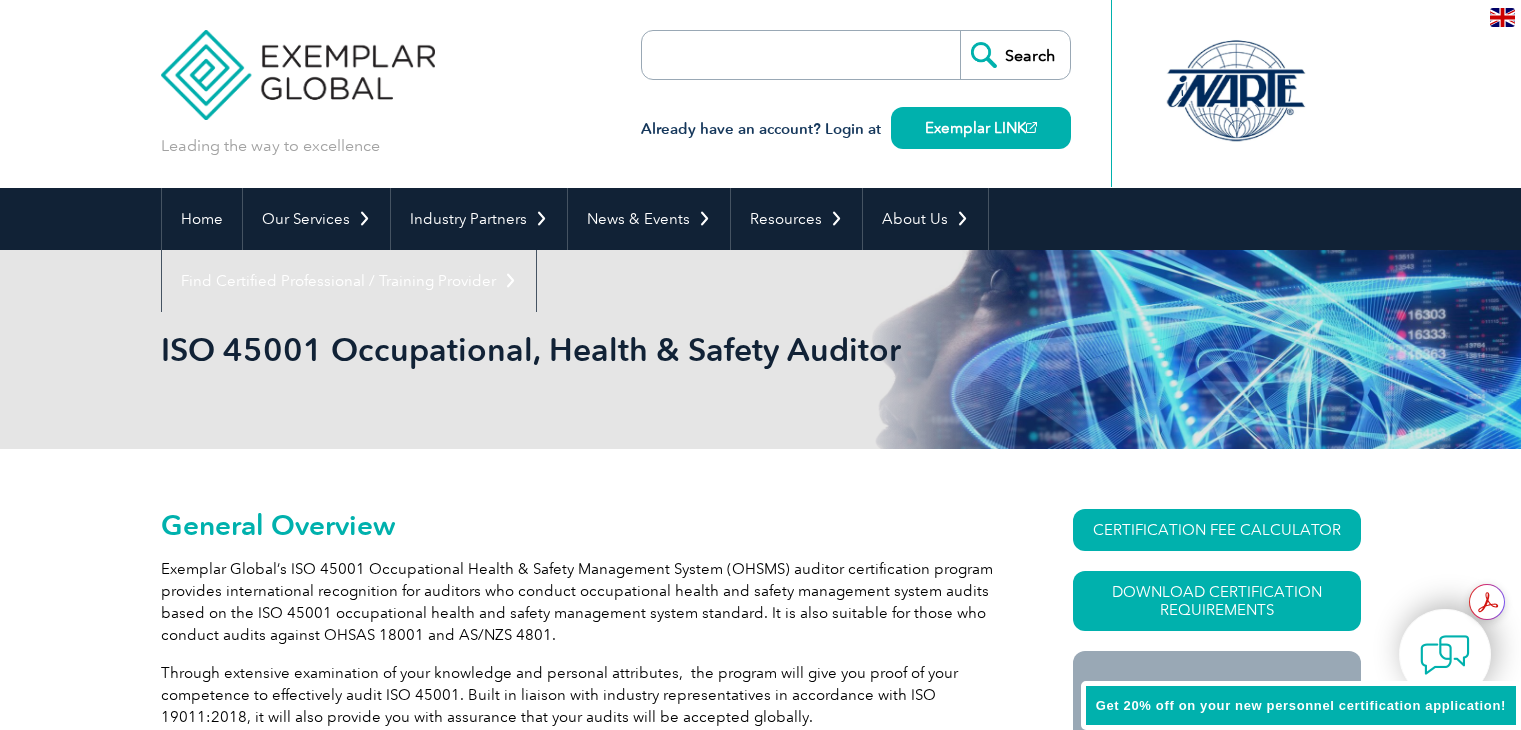 scroll, scrollTop: 0, scrollLeft: 0, axis: both 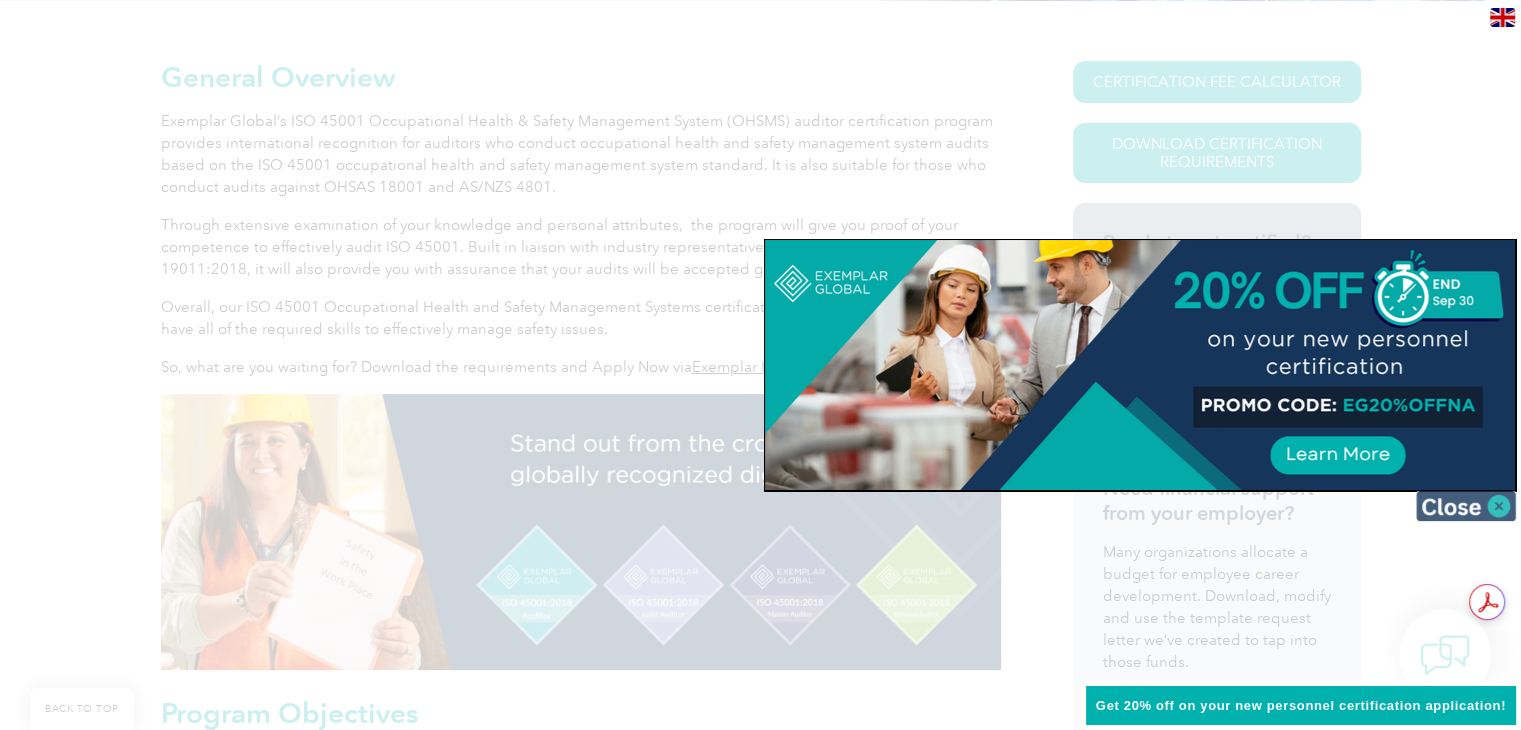 click at bounding box center (1466, 506) 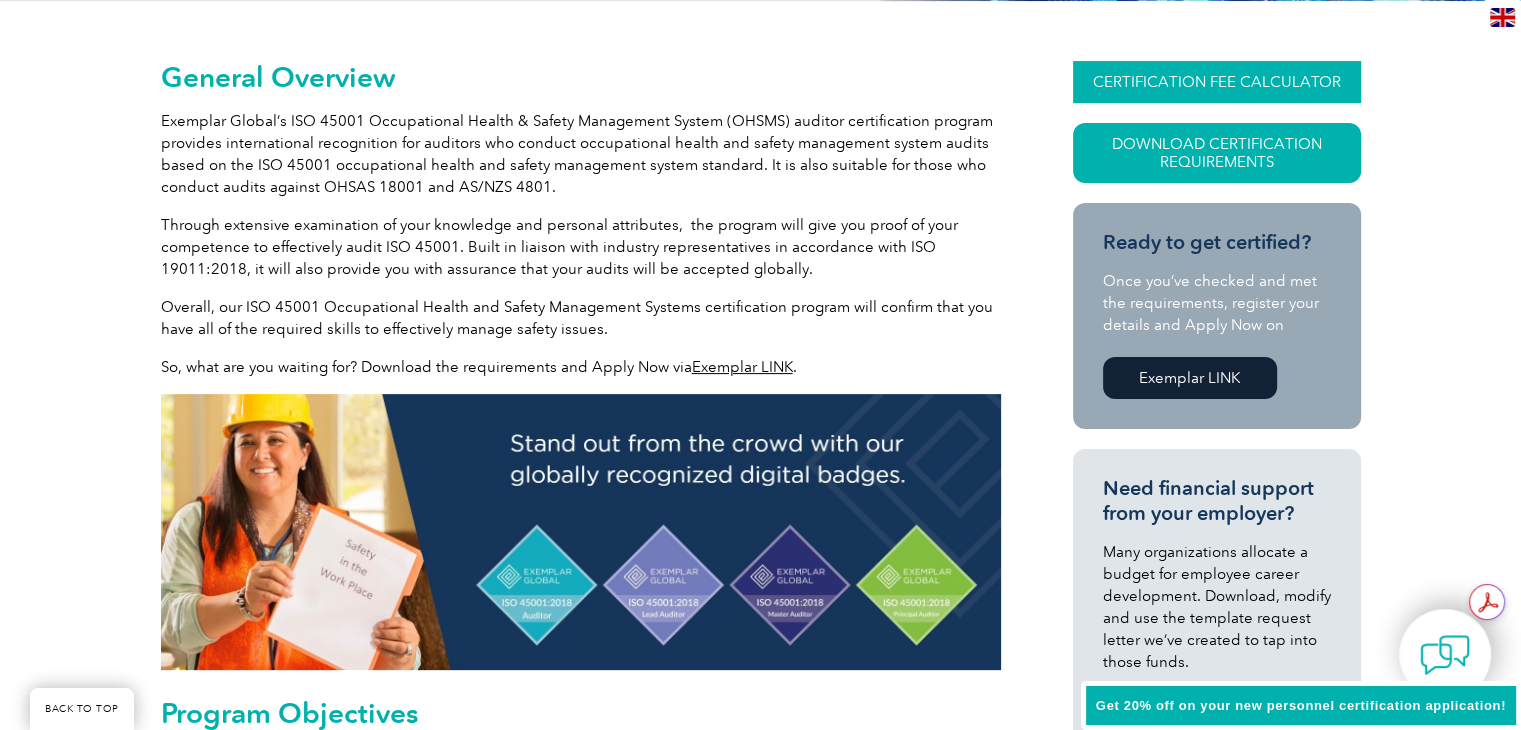 click on "CERTIFICATION FEE CALCULATOR" at bounding box center [1217, 82] 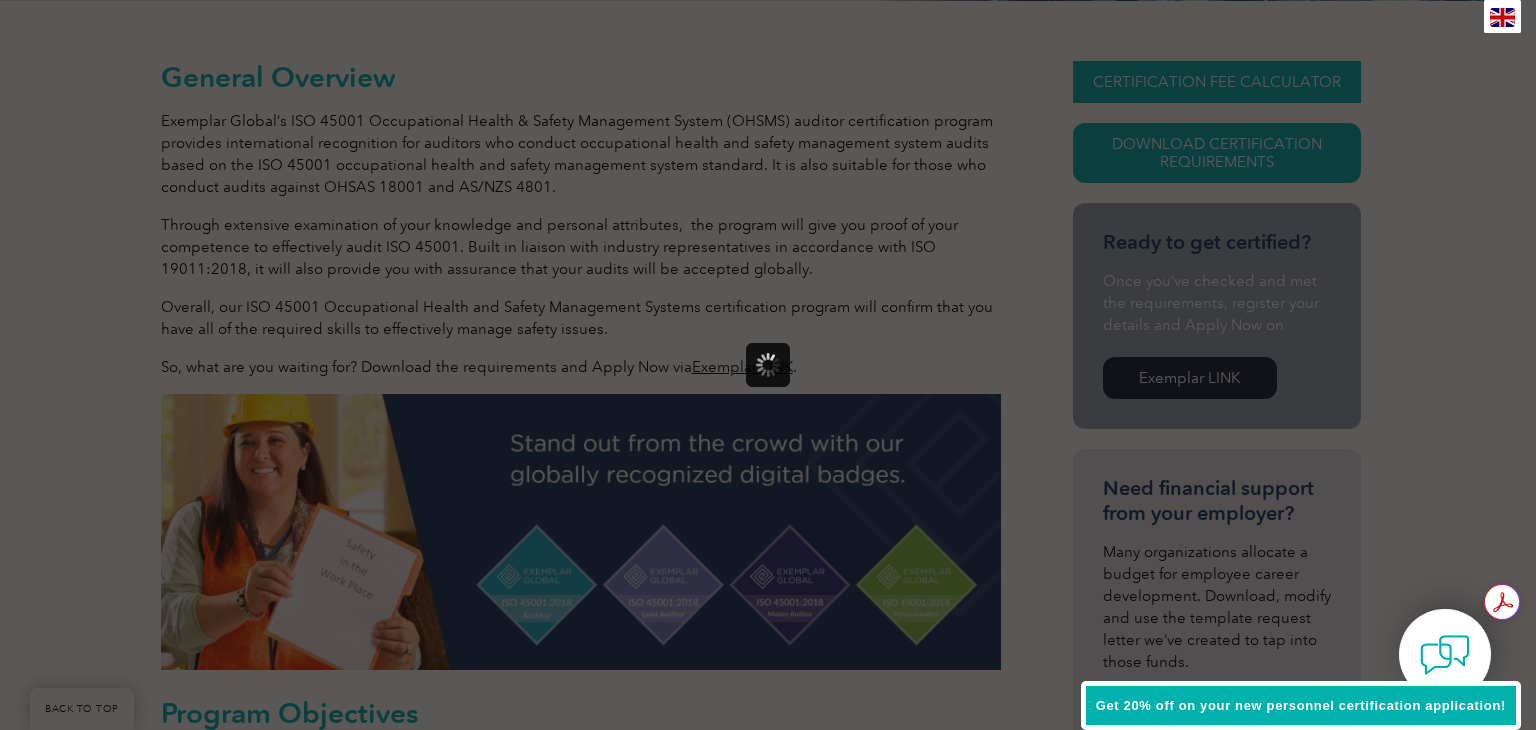 scroll, scrollTop: 0, scrollLeft: 0, axis: both 